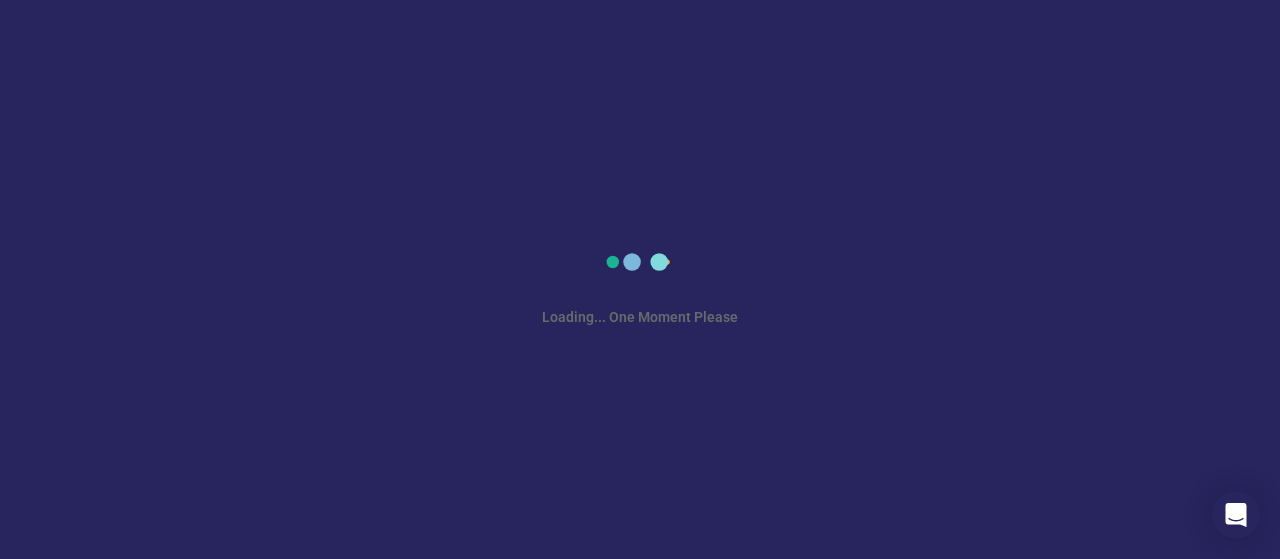scroll, scrollTop: 0, scrollLeft: 0, axis: both 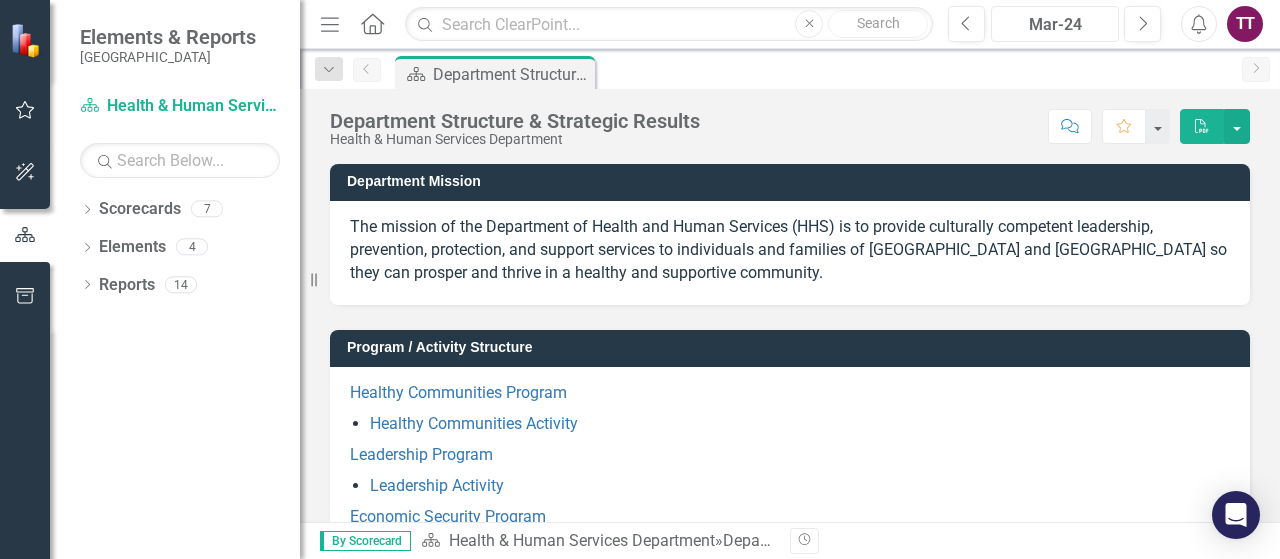 click on "Mar-24" at bounding box center [1055, 25] 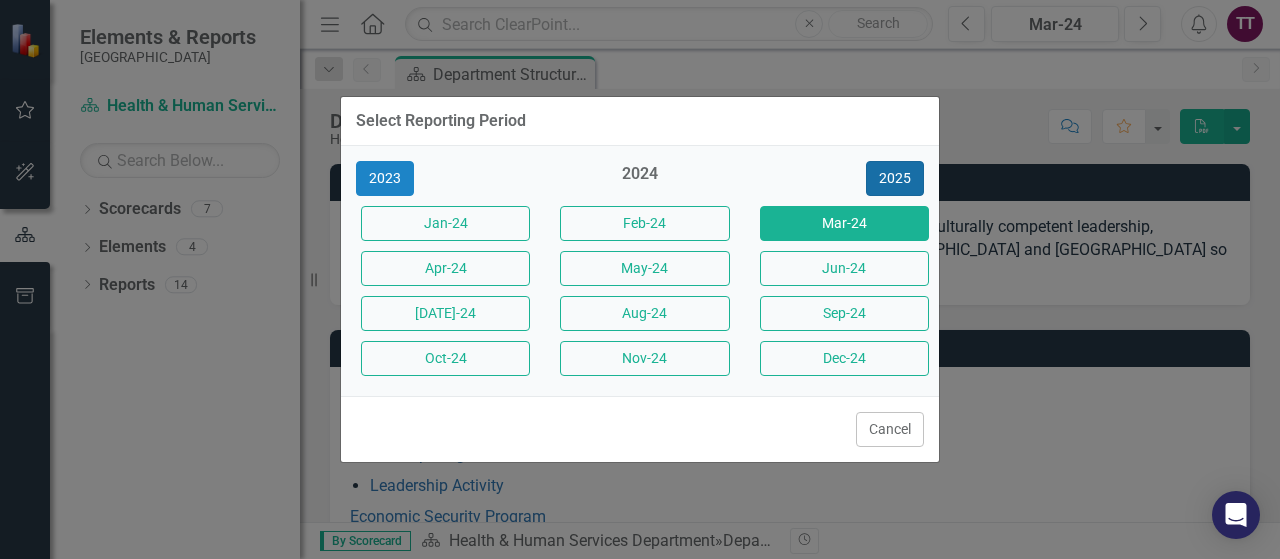 click on "2025" at bounding box center (895, 178) 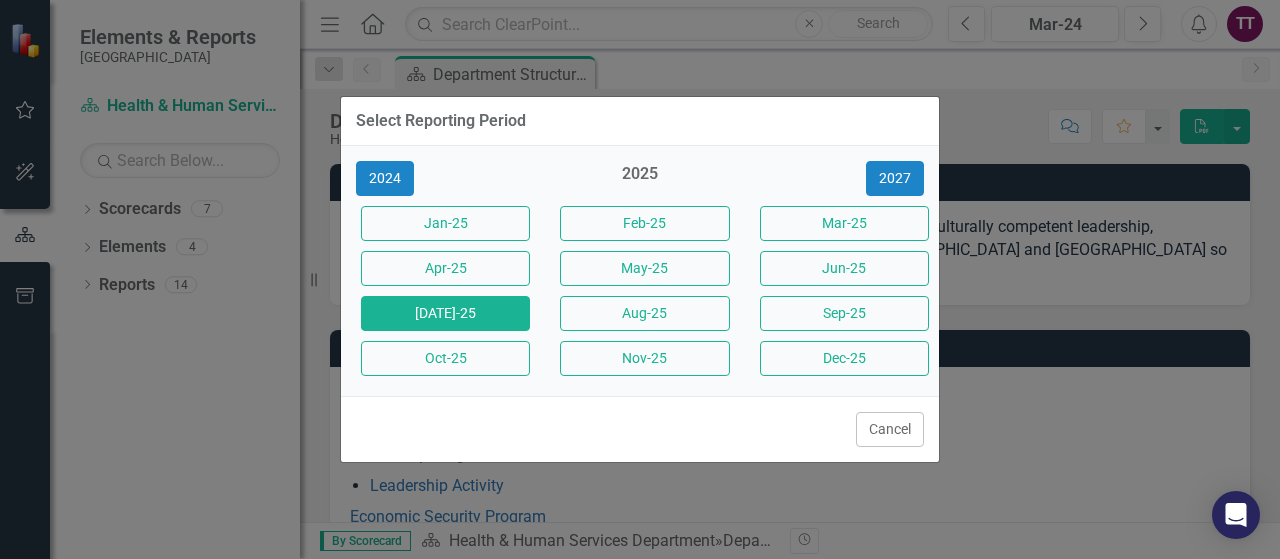 click on "[DATE]-25" at bounding box center [445, 313] 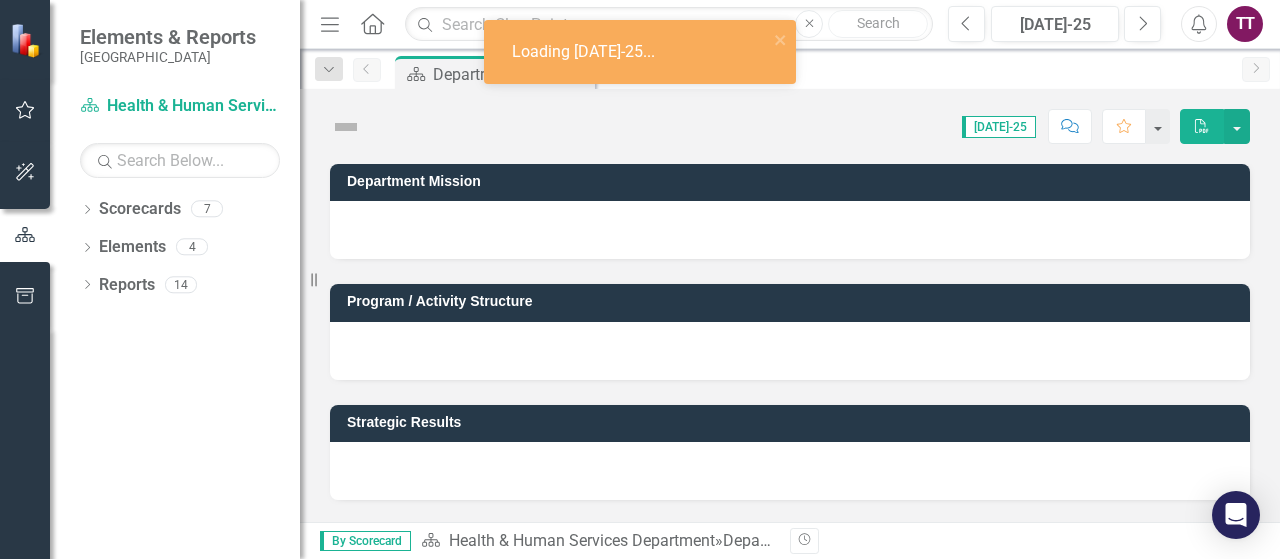 click on "Program / Activity Structure" at bounding box center (793, 304) 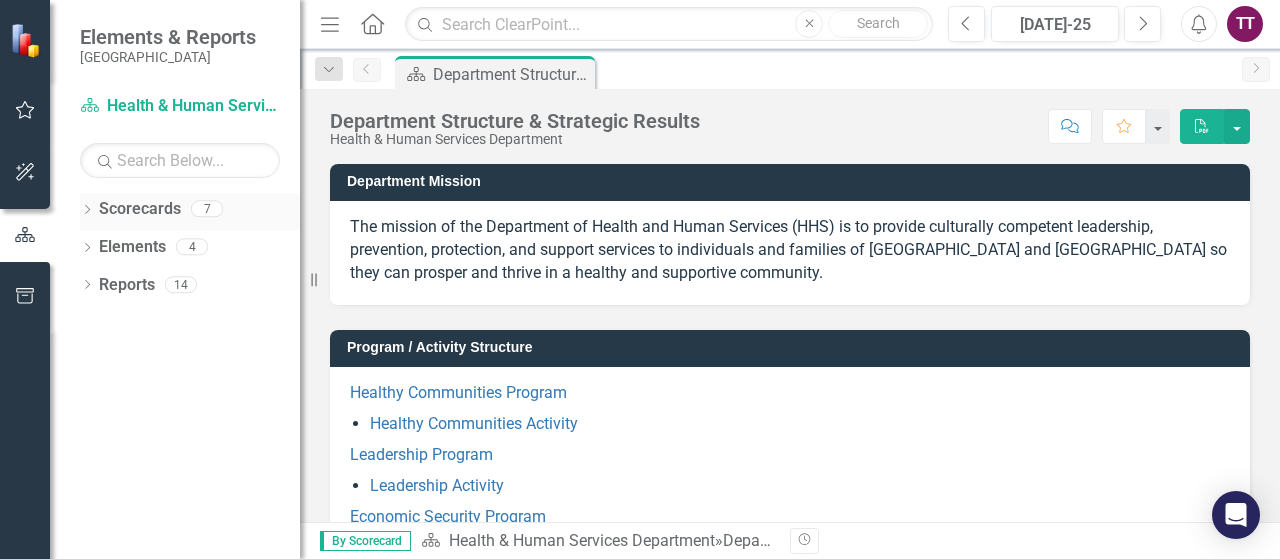click on "Dropdown" at bounding box center (87, 211) 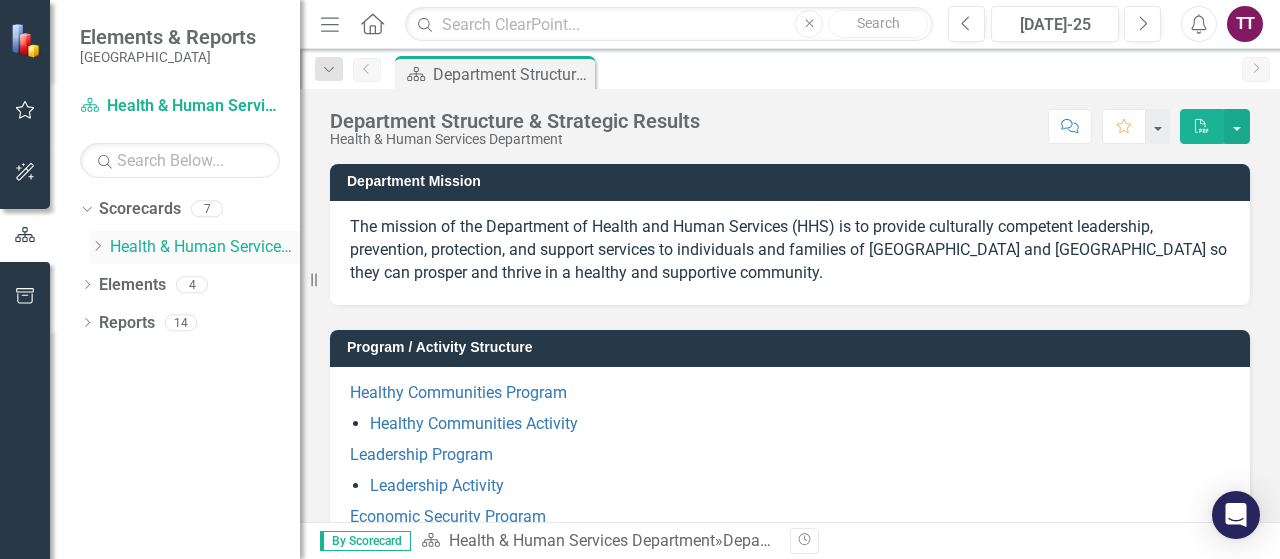 click on "Dropdown" 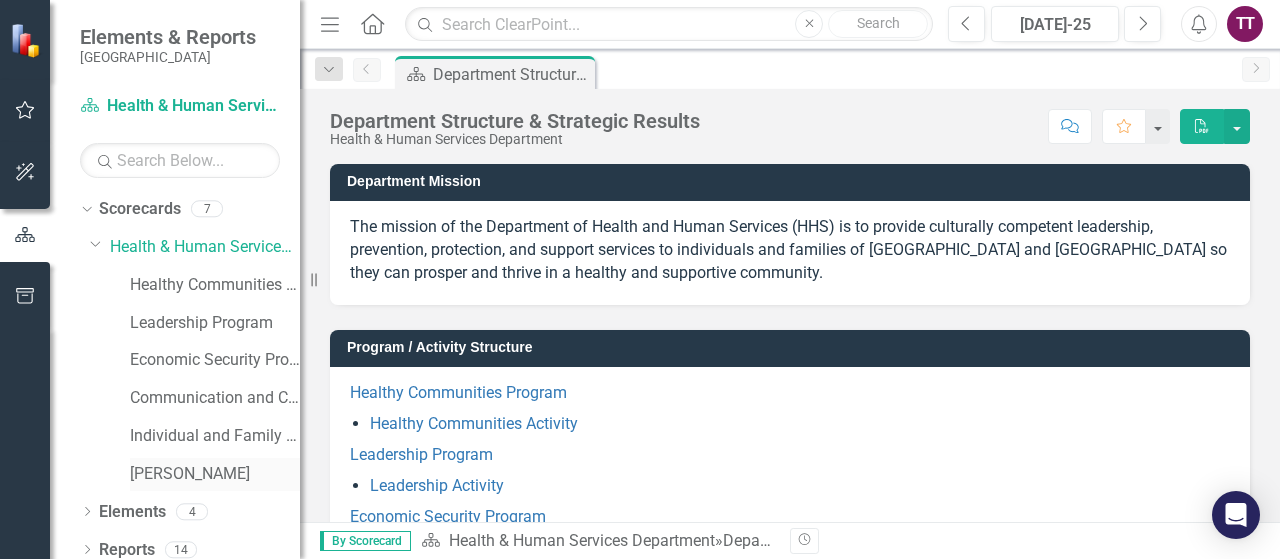 click on "[PERSON_NAME]" at bounding box center [215, 474] 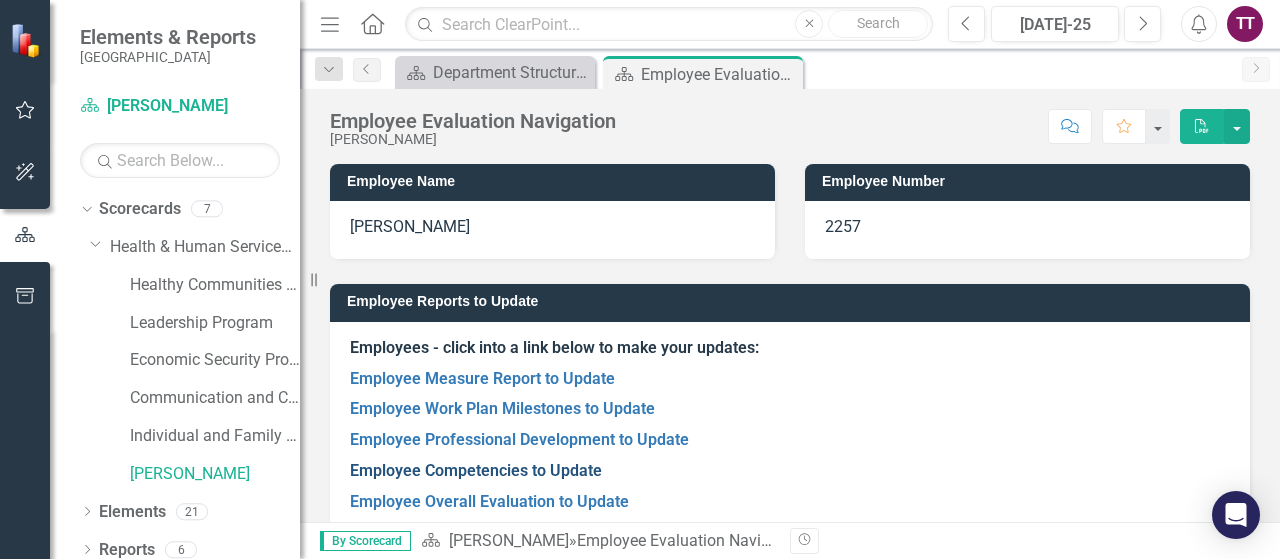 click on "Employee Competencies to Update" at bounding box center (476, 470) 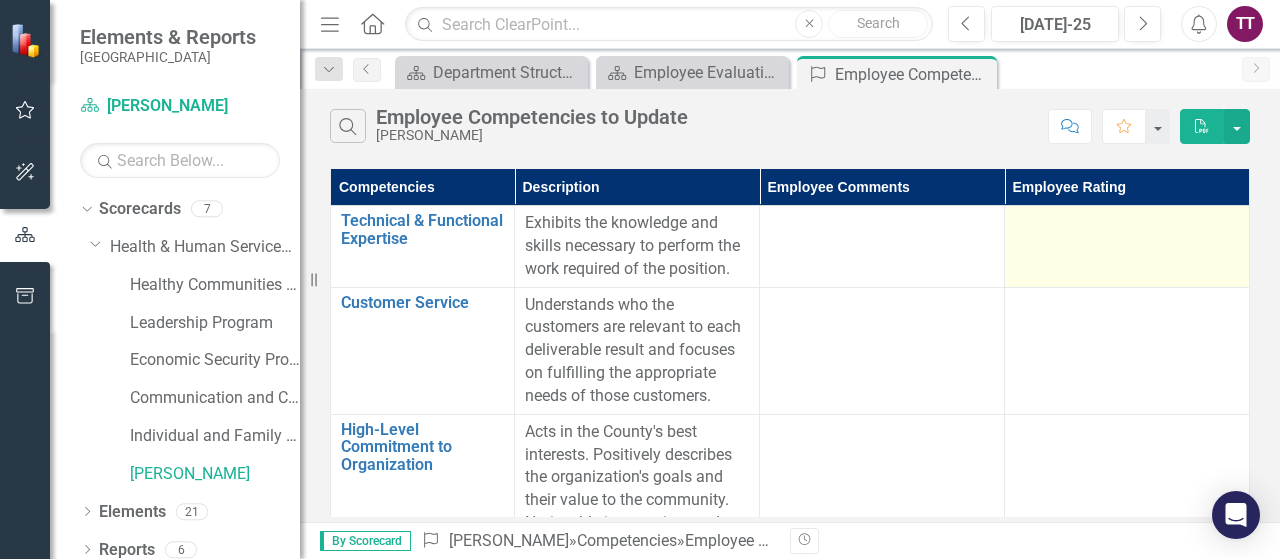 click at bounding box center (1127, 247) 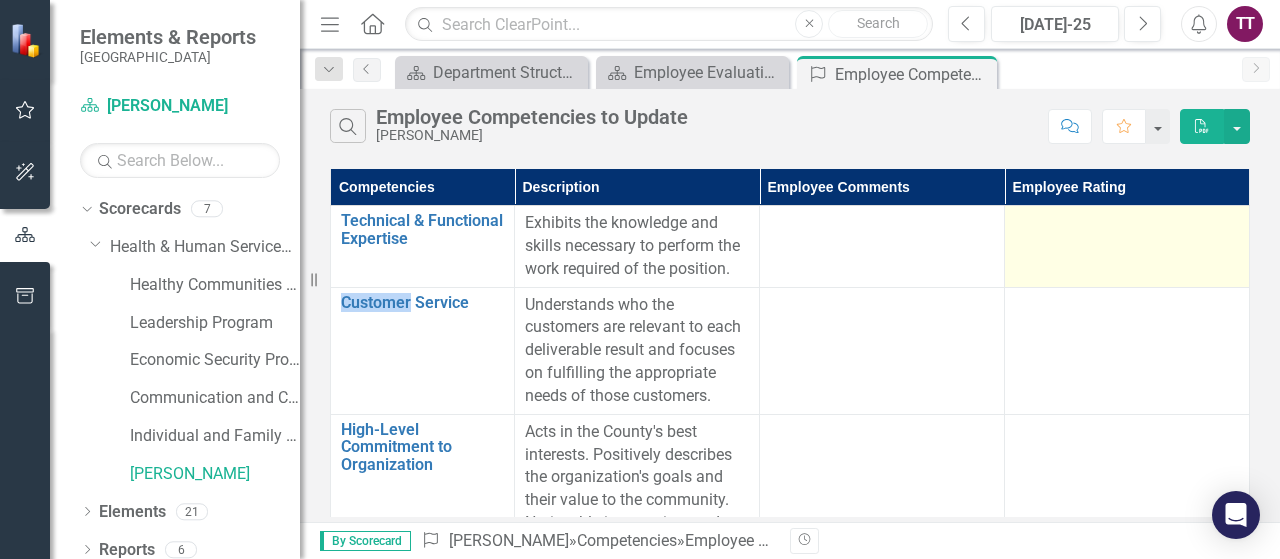 click at bounding box center (1127, 247) 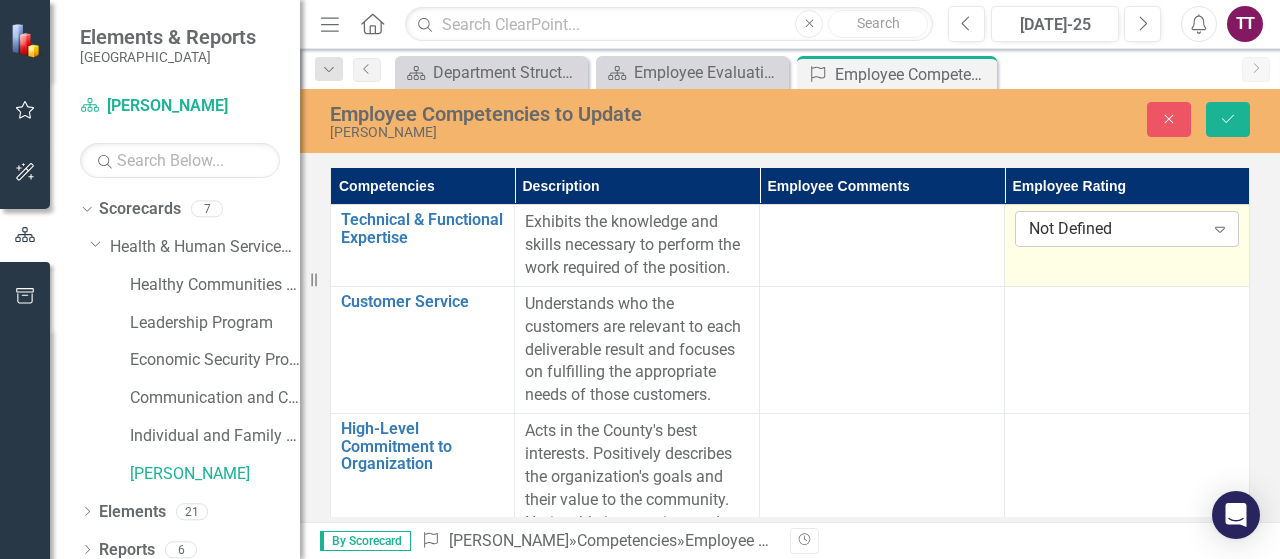 click on "Not Defined" at bounding box center [1116, 229] 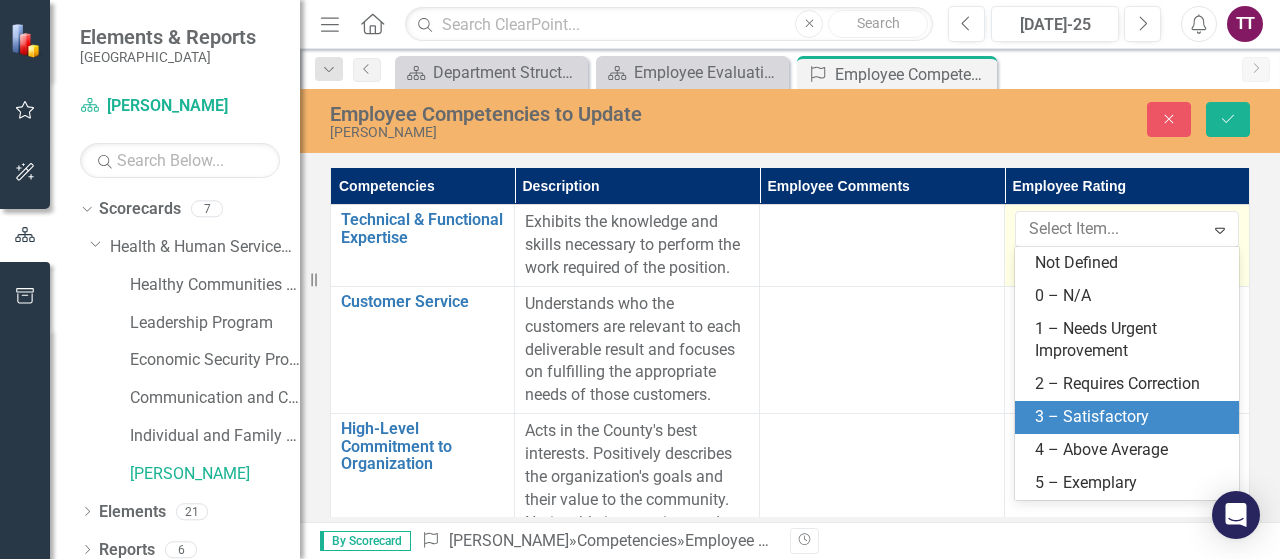 click on "3 – Satisfactory" at bounding box center [1131, 417] 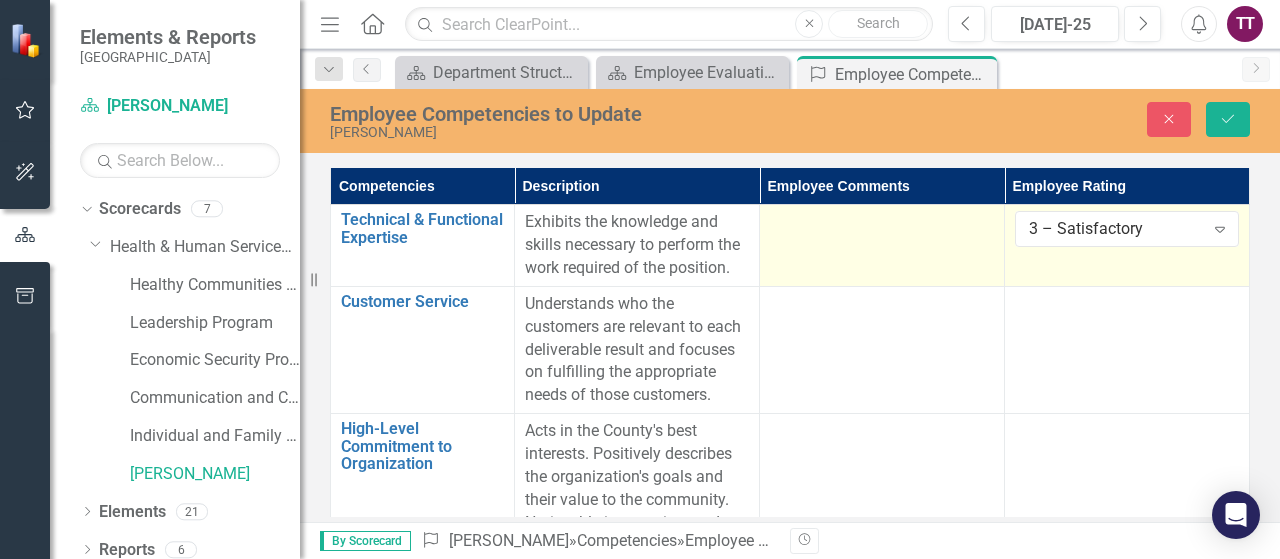 click at bounding box center (882, 223) 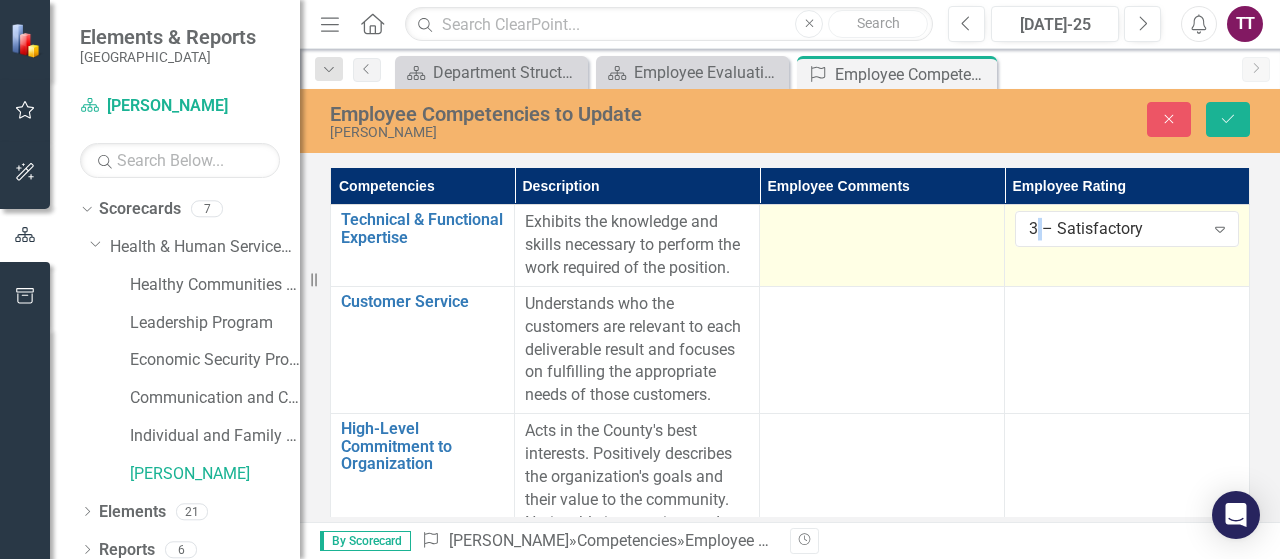 click at bounding box center (882, 223) 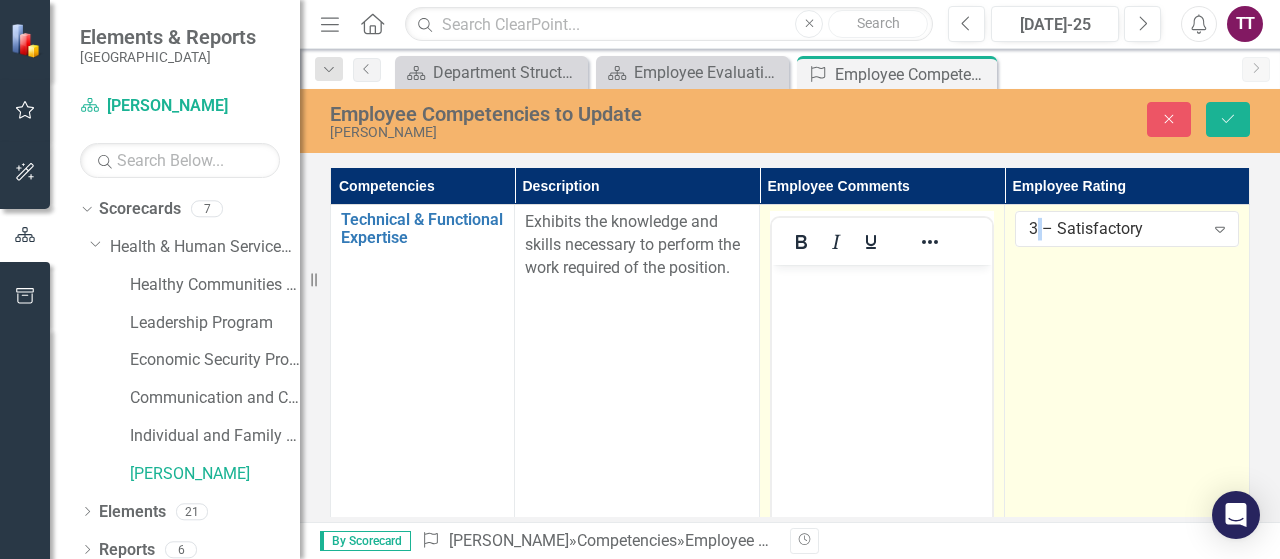 scroll, scrollTop: 0, scrollLeft: 0, axis: both 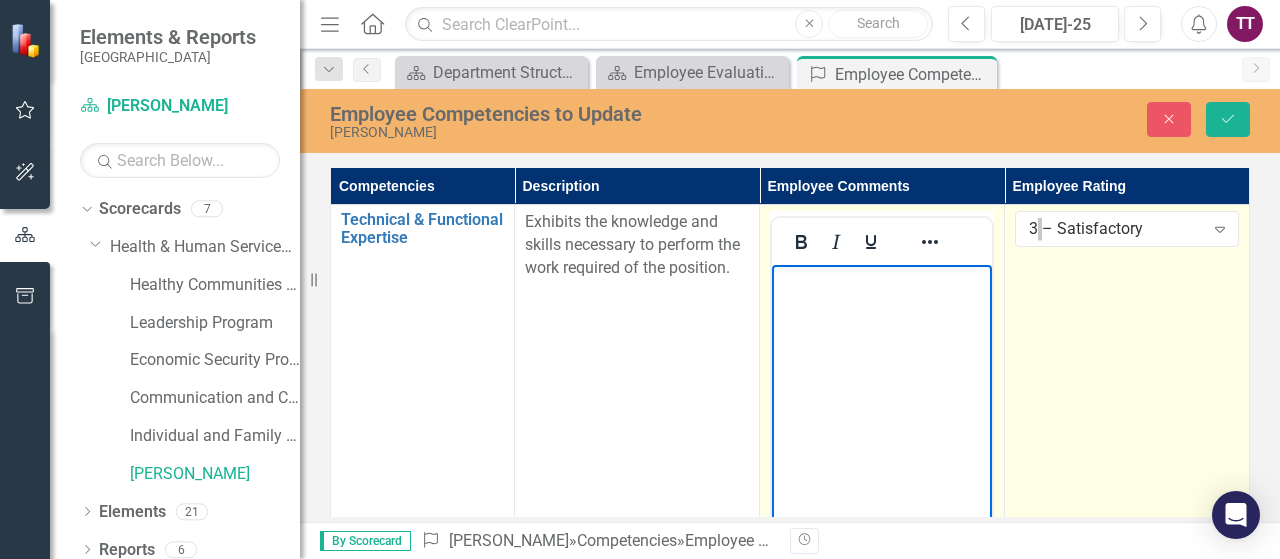click at bounding box center [882, 282] 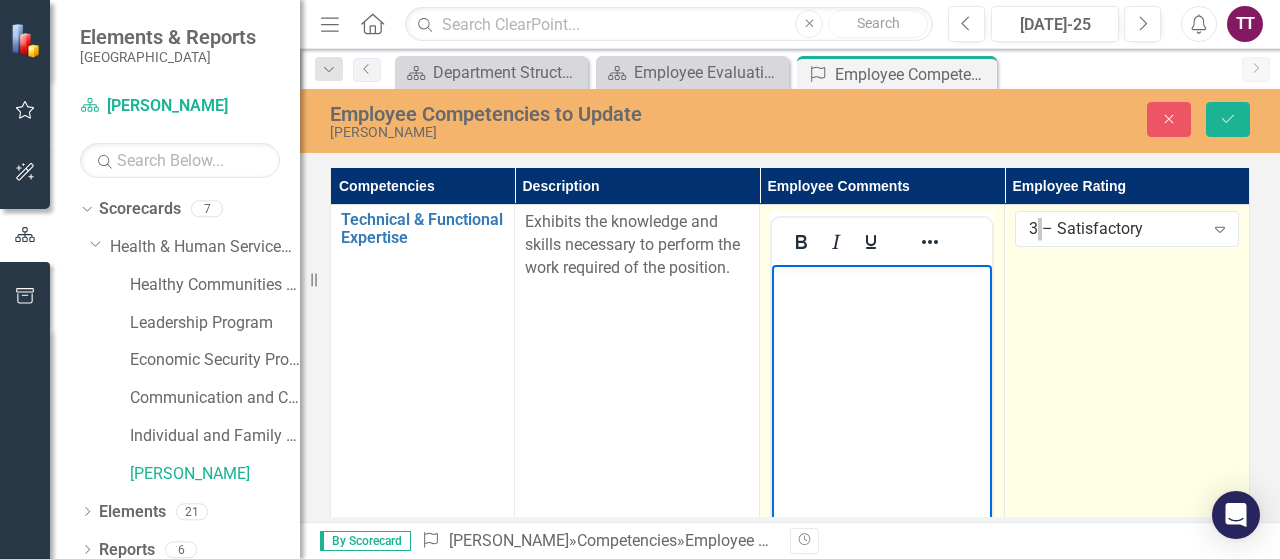 click at bounding box center (882, 282) 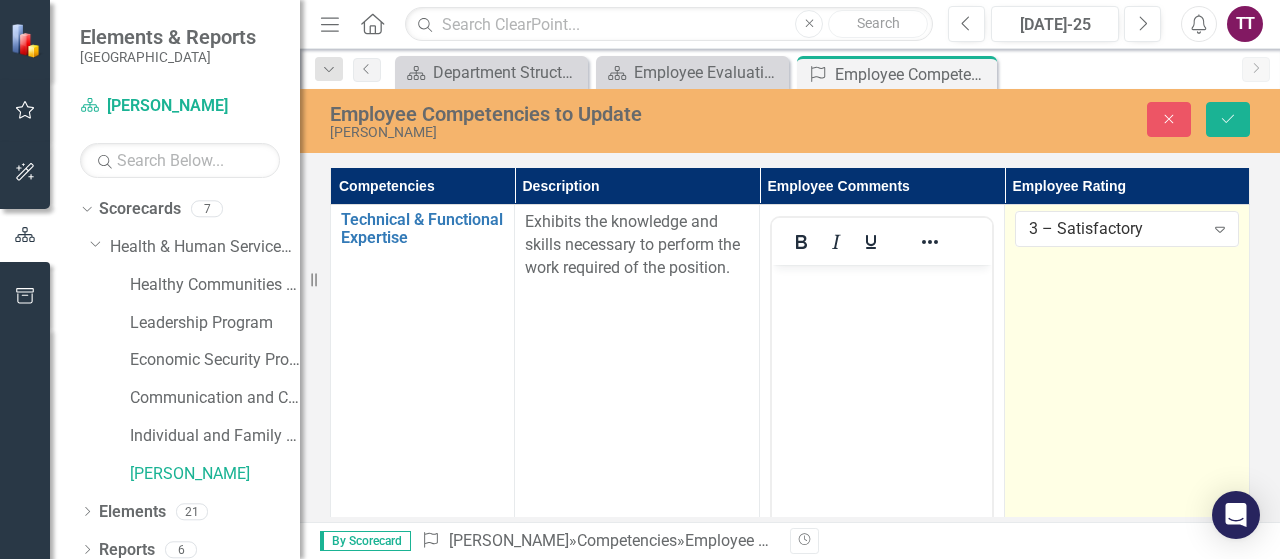 click on "3 – Satisfactory Expand" at bounding box center (1127, 441) 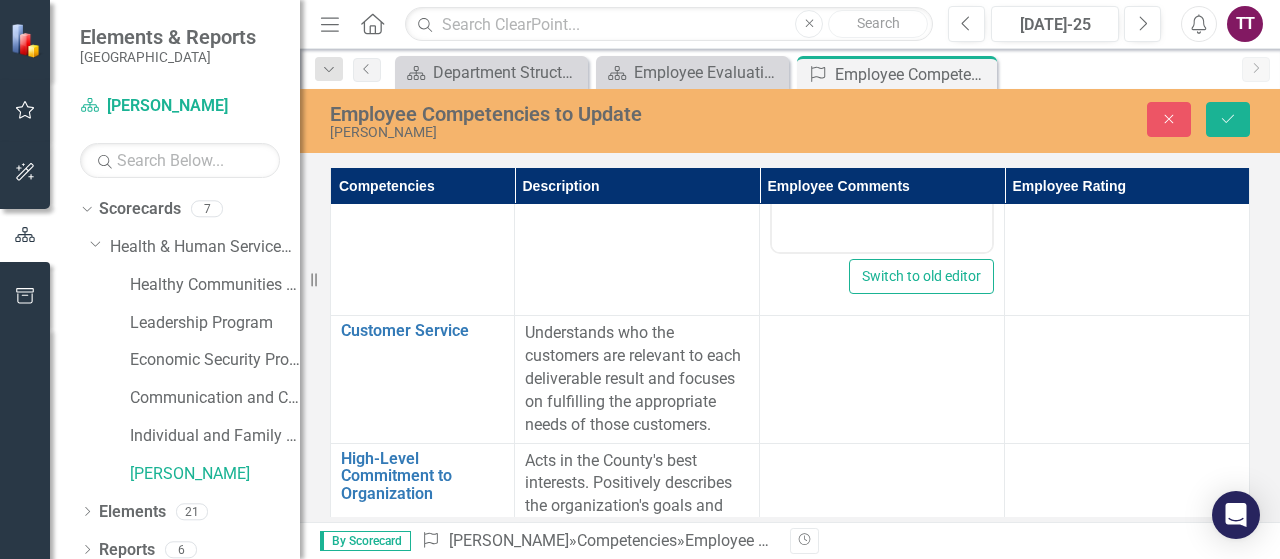 scroll, scrollTop: 396, scrollLeft: 0, axis: vertical 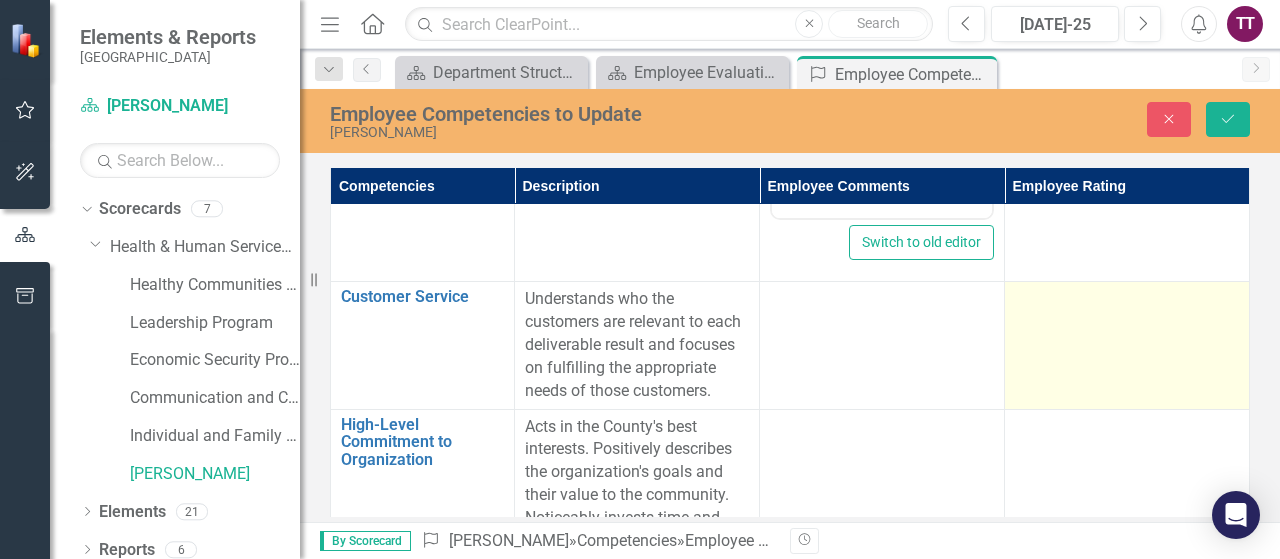 click at bounding box center (1127, 345) 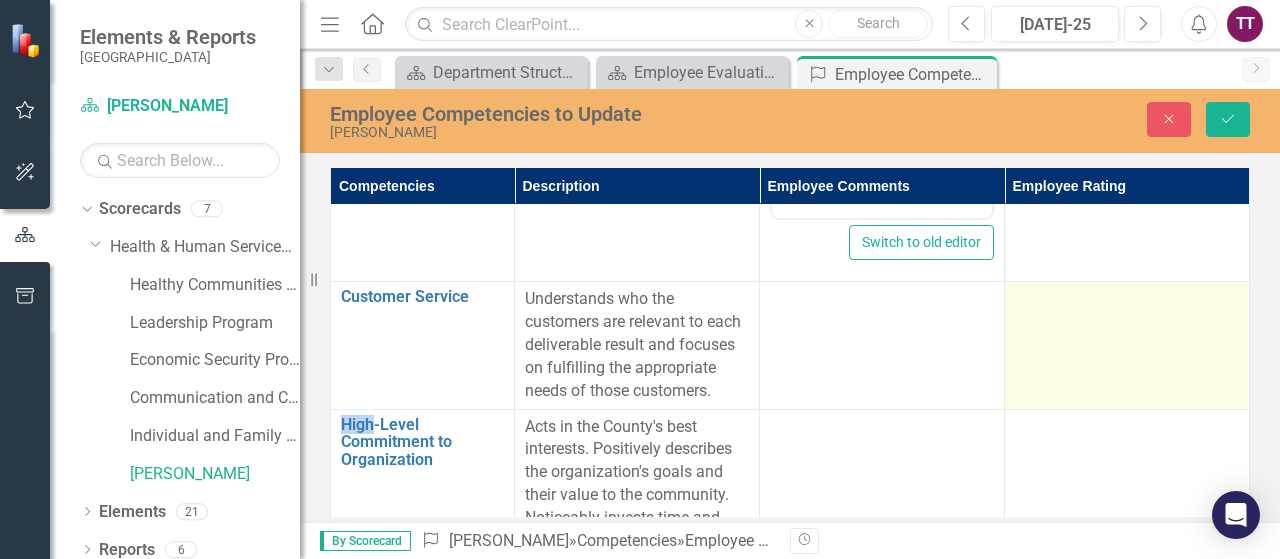click at bounding box center (1127, 345) 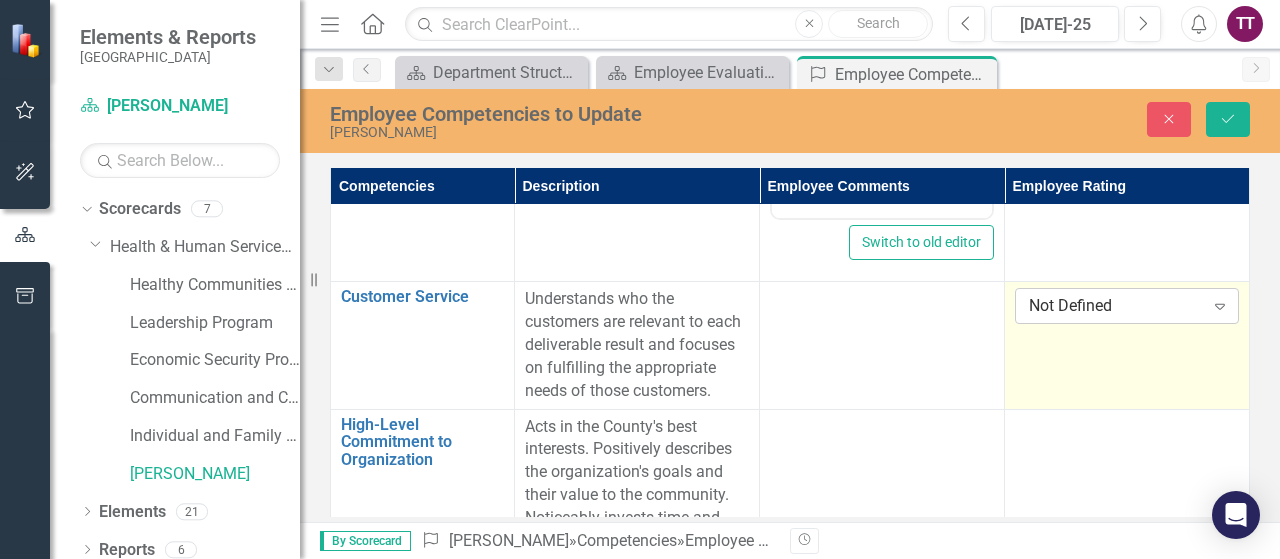 click on "Not Defined" at bounding box center (1116, 306) 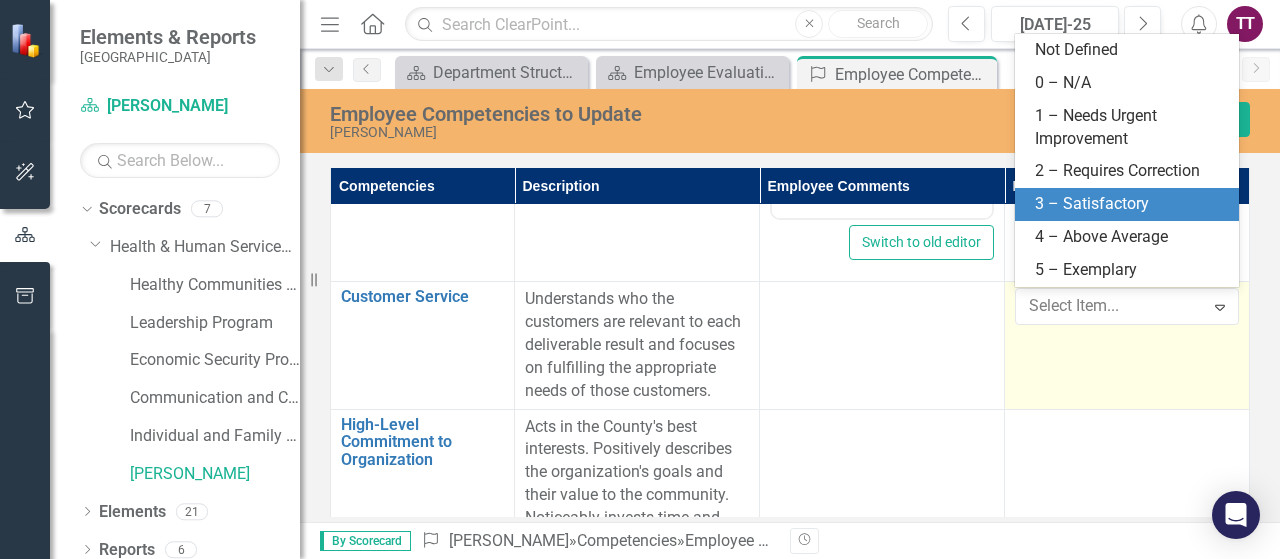 click on "3 – Satisfactory" at bounding box center (1127, 204) 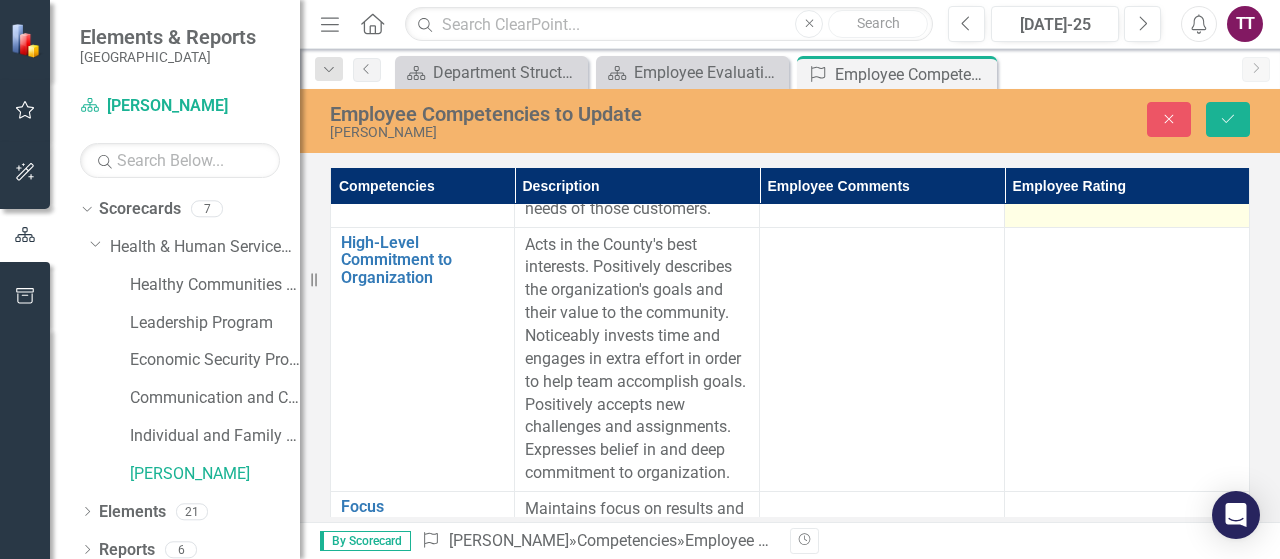 scroll, scrollTop: 585, scrollLeft: 0, axis: vertical 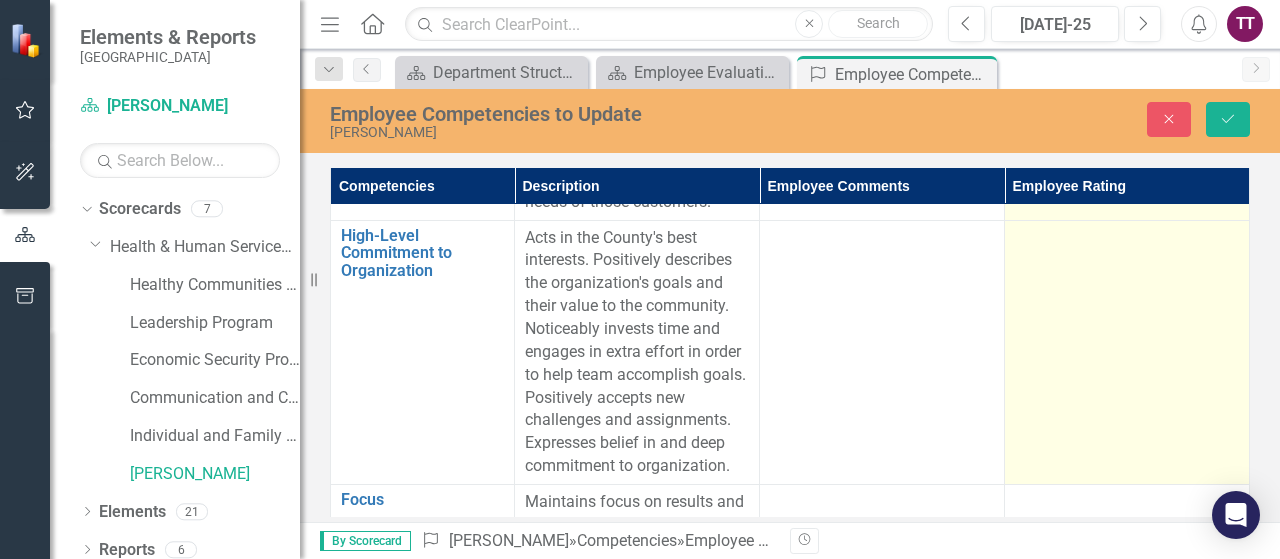 click at bounding box center [1127, 352] 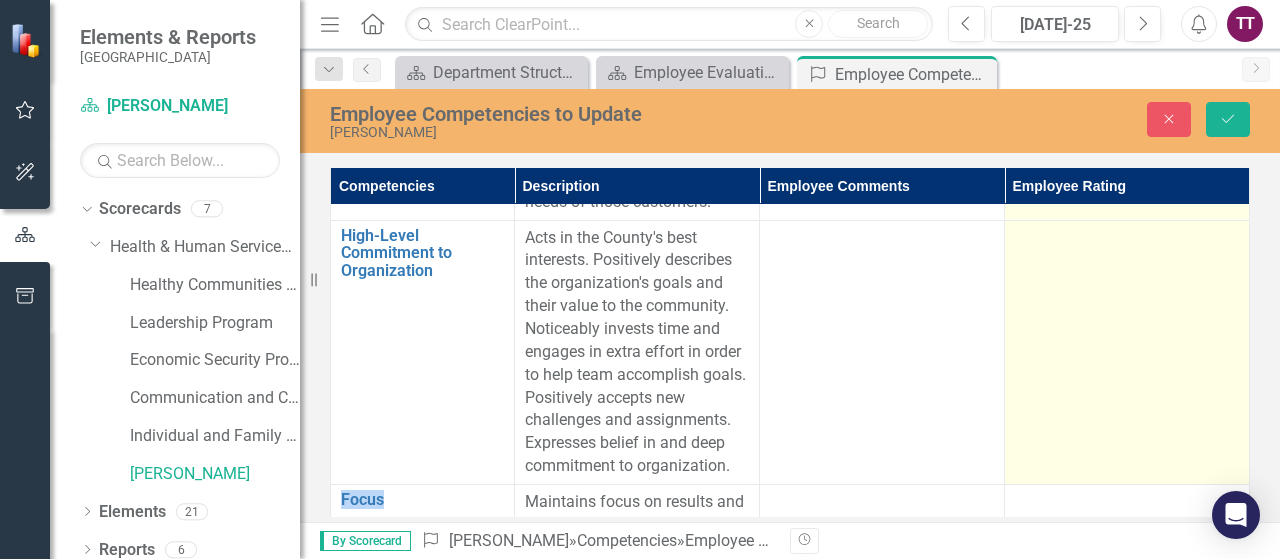 click at bounding box center (1127, 352) 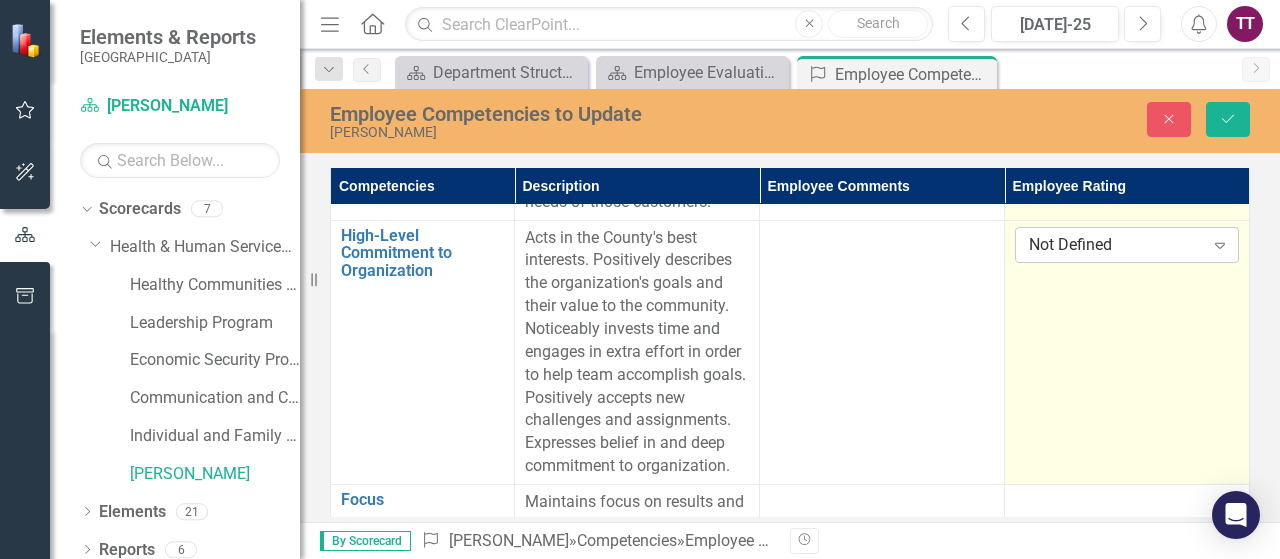 click on "Not Defined" at bounding box center (1116, 244) 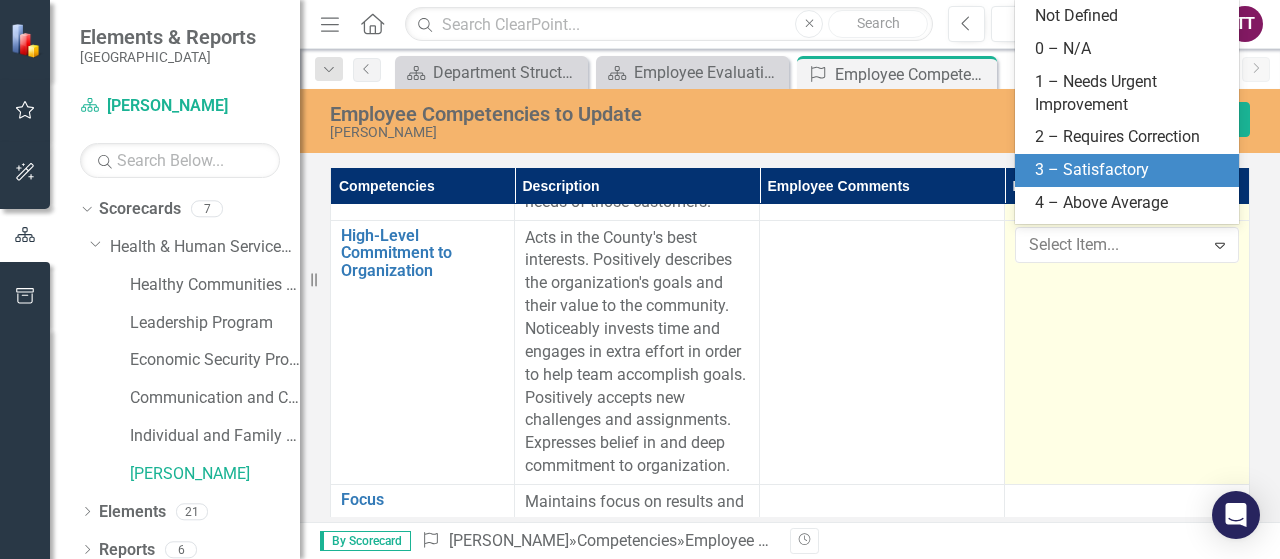 click on "3 – Satisfactory" at bounding box center (1131, 170) 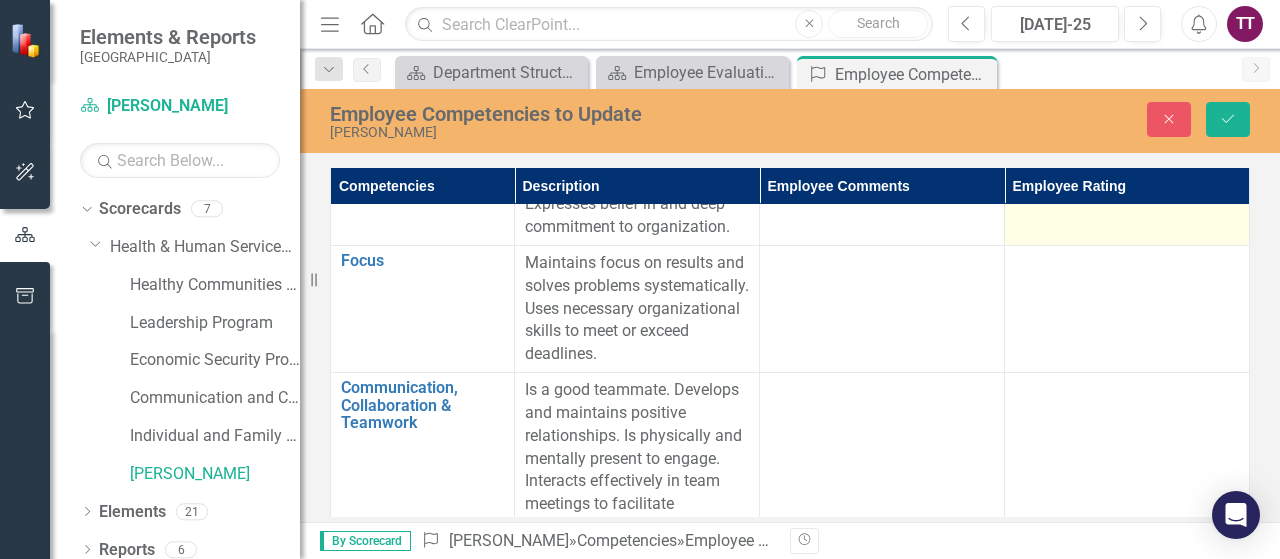 scroll, scrollTop: 826, scrollLeft: 0, axis: vertical 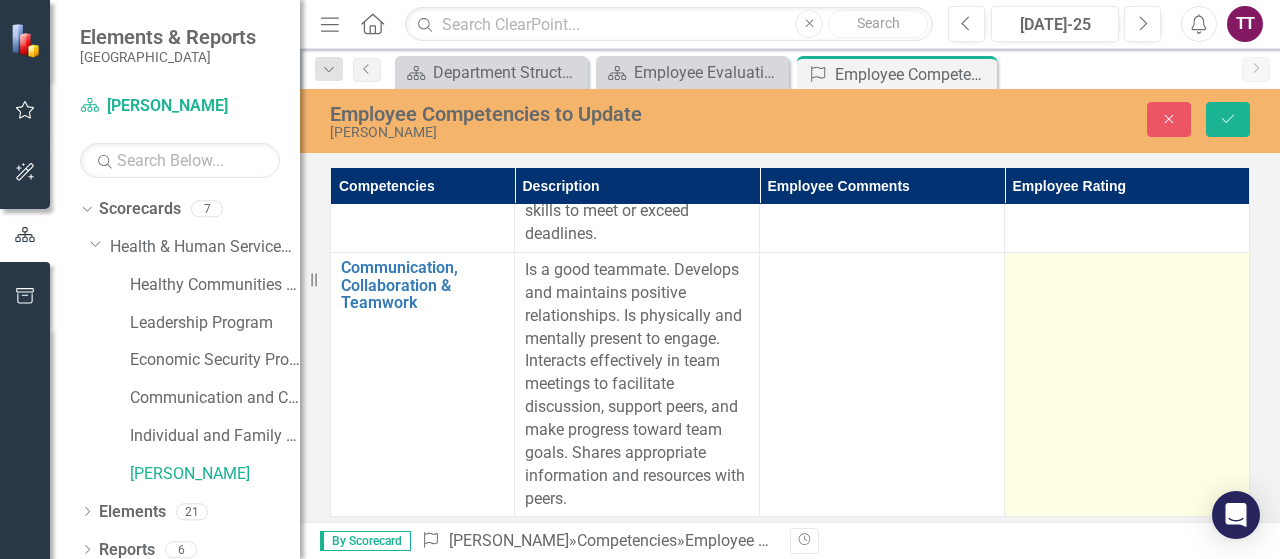 click at bounding box center [1127, 385] 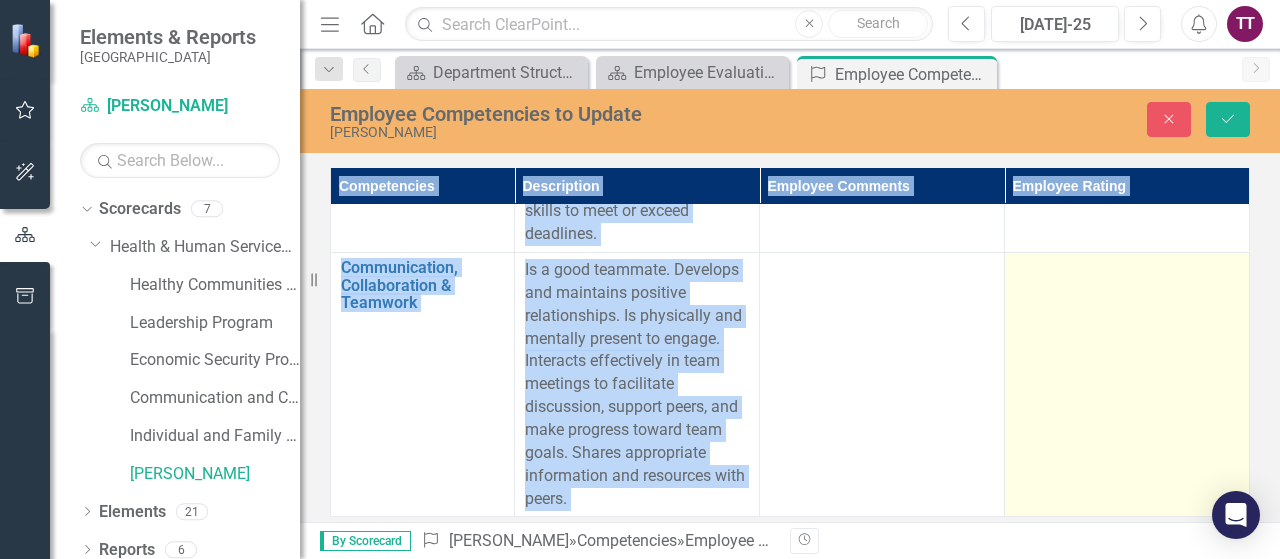 click at bounding box center (1127, 385) 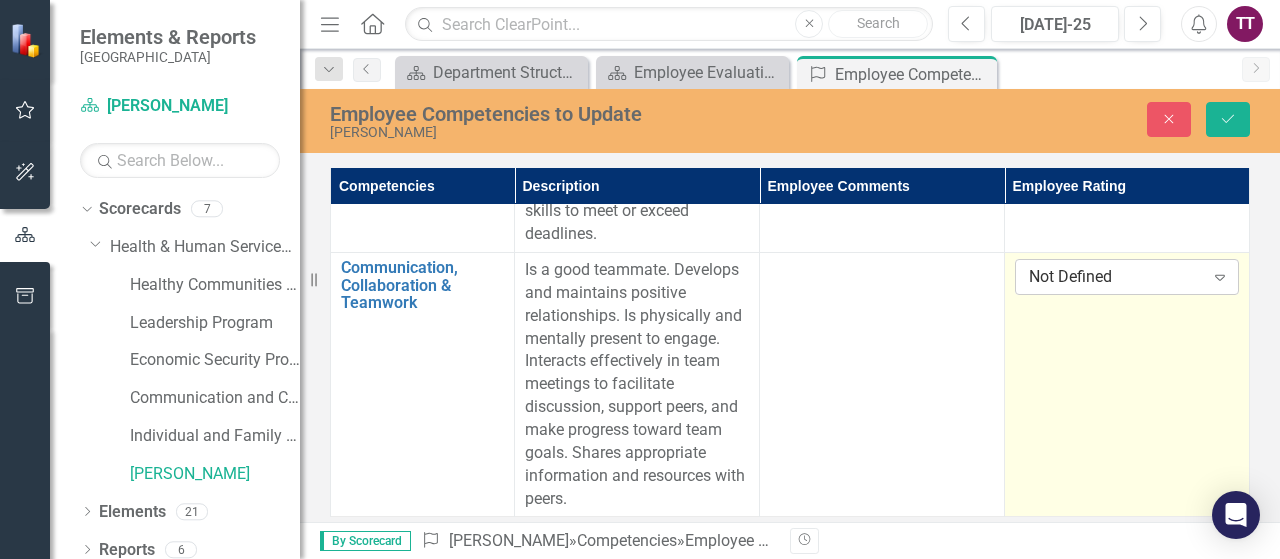 click on "Not Defined" at bounding box center (1116, 277) 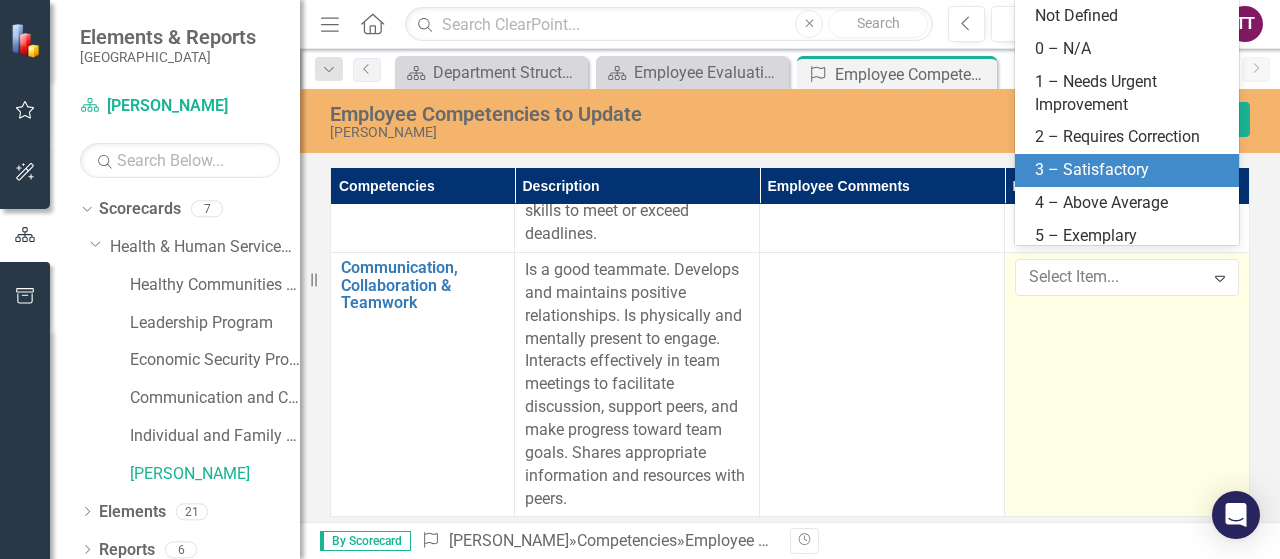 click on "3 – Satisfactory" at bounding box center (1131, 170) 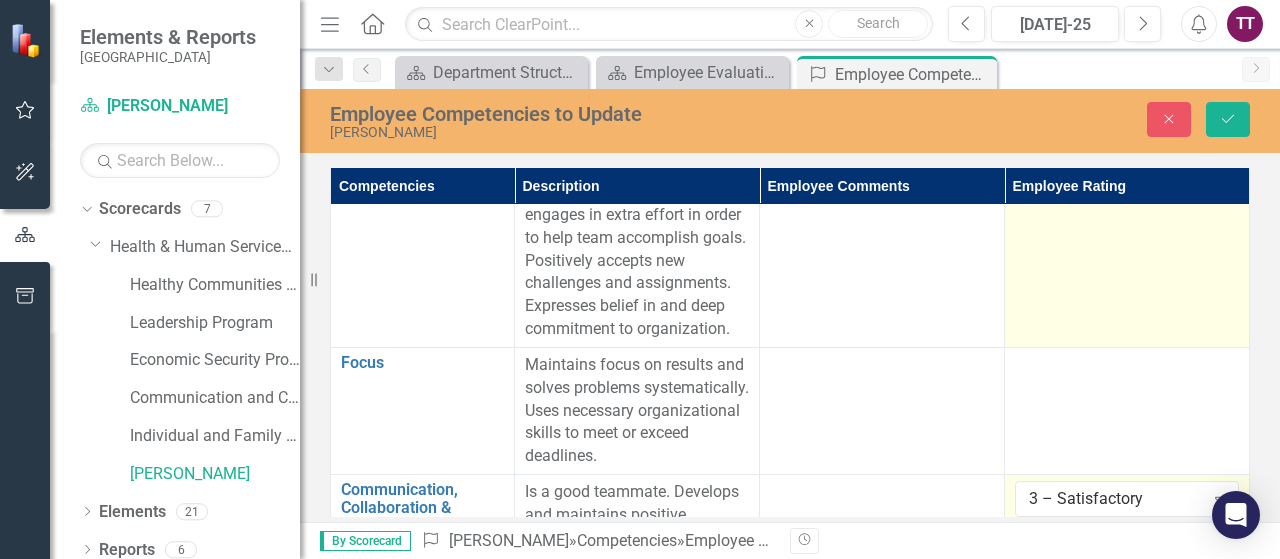 scroll, scrollTop: 752, scrollLeft: 0, axis: vertical 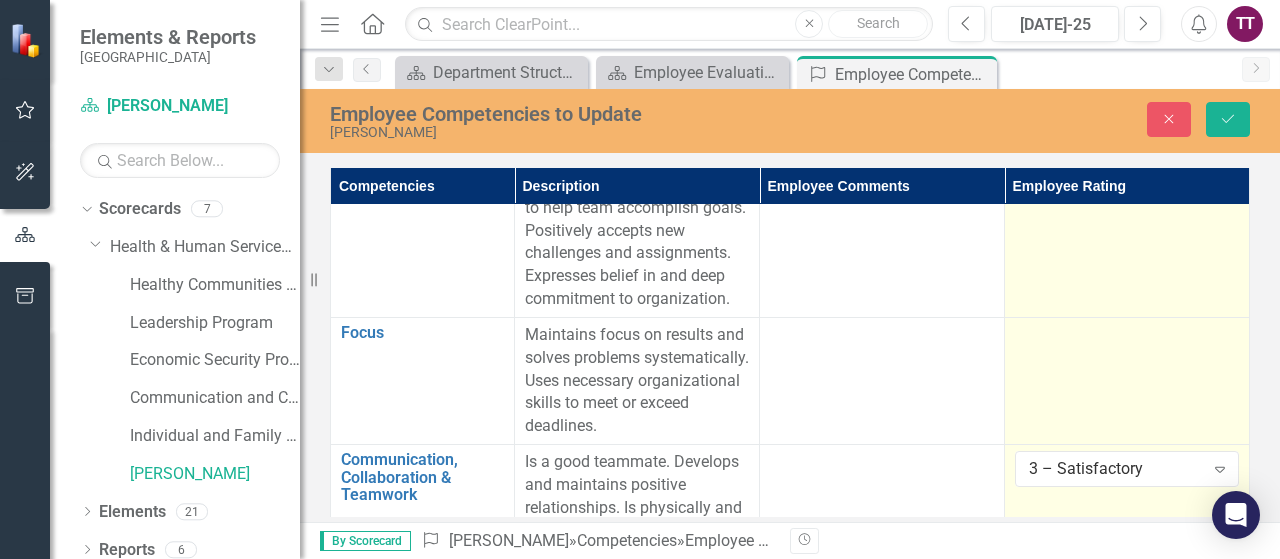 click at bounding box center [1127, 336] 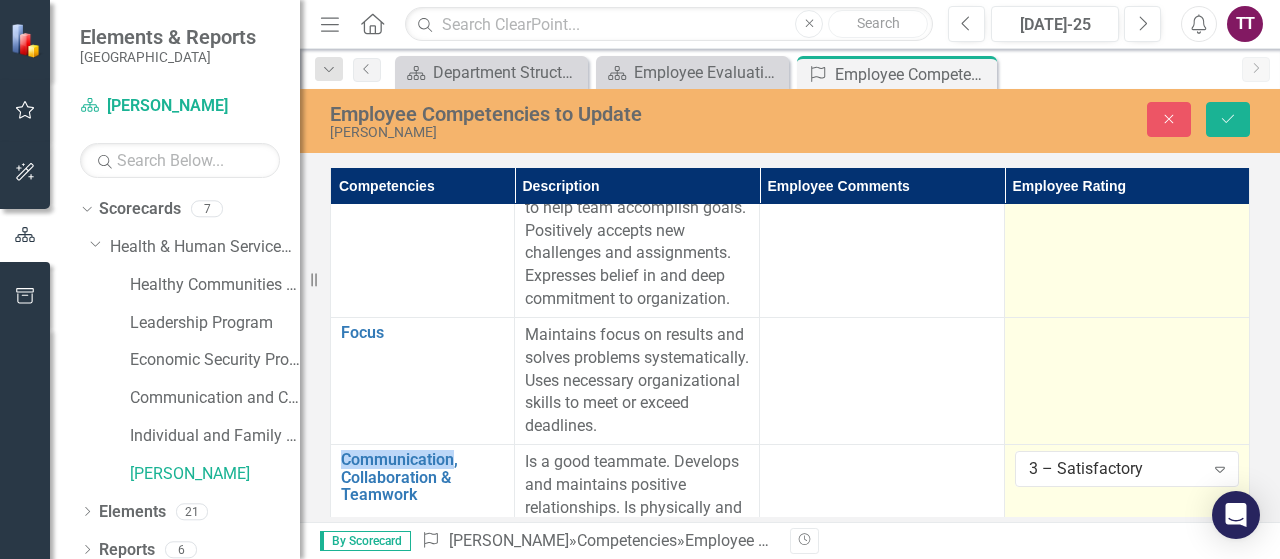 click at bounding box center (1127, 336) 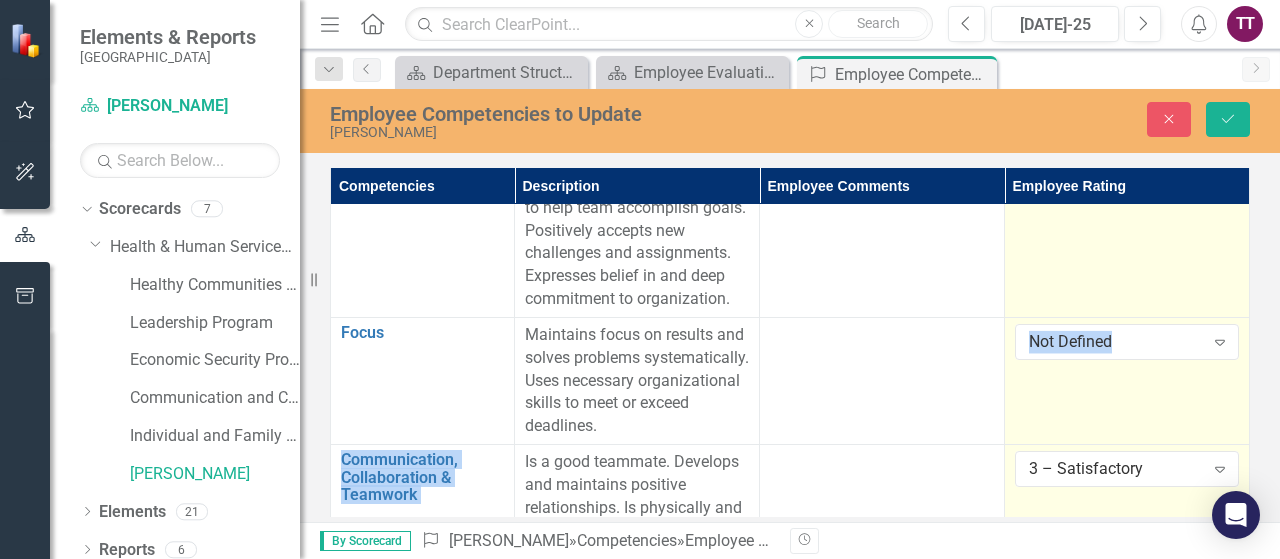 click on "Not Defined Expand" at bounding box center [1127, 341] 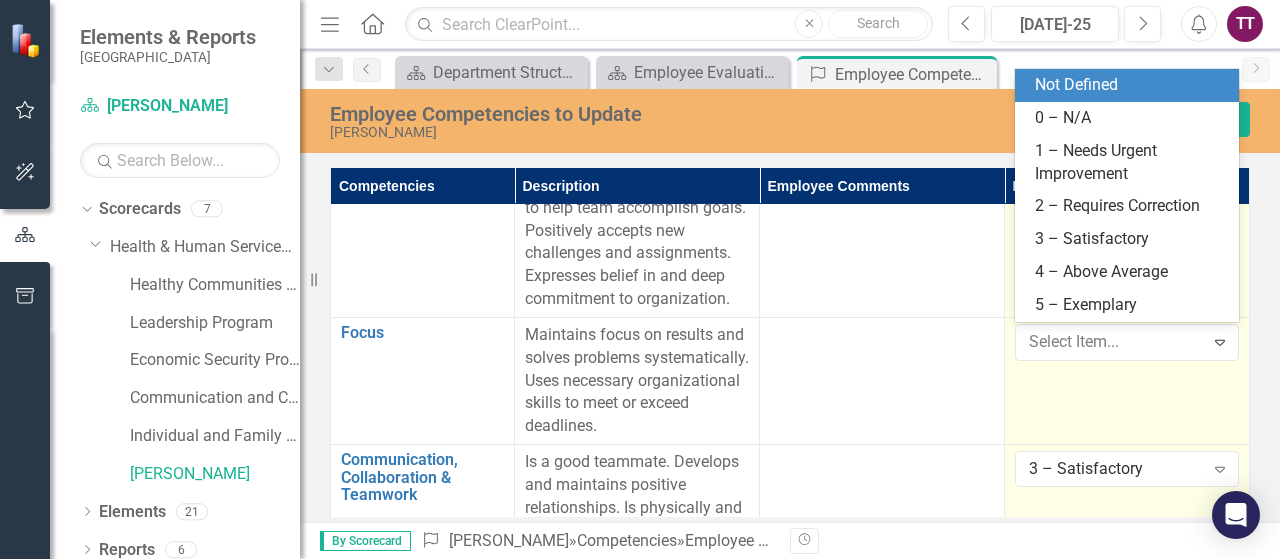 click at bounding box center (1110, 342) 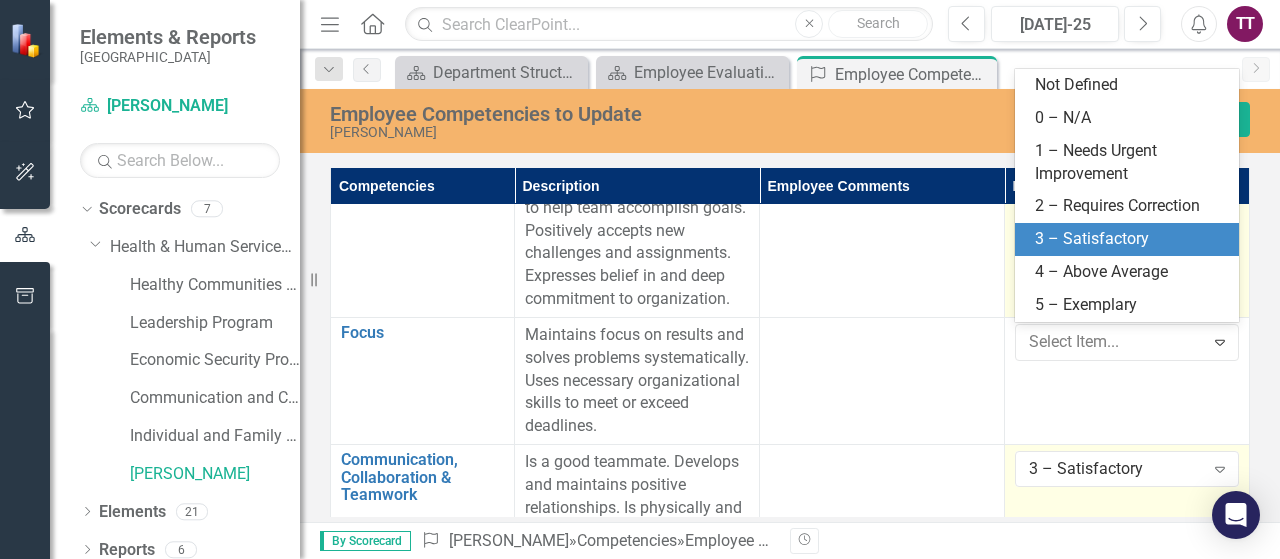 click on "3 – Satisfactory" at bounding box center [1131, 239] 